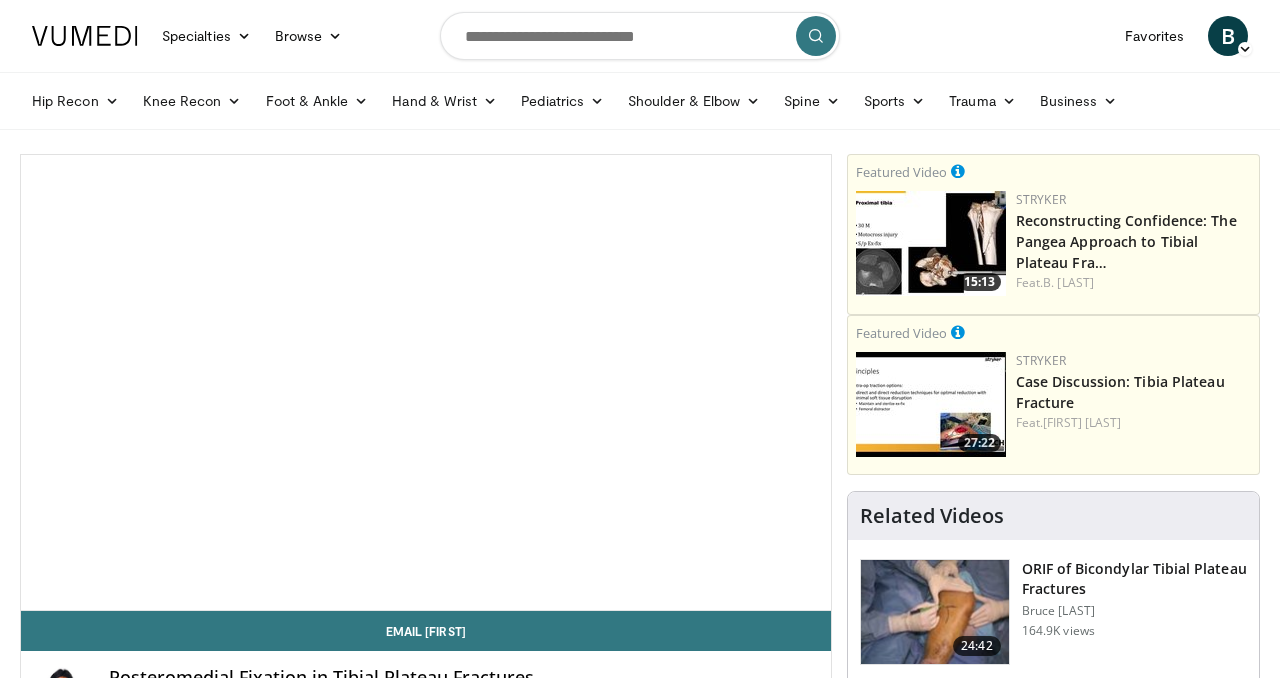scroll, scrollTop: 0, scrollLeft: 0, axis: both 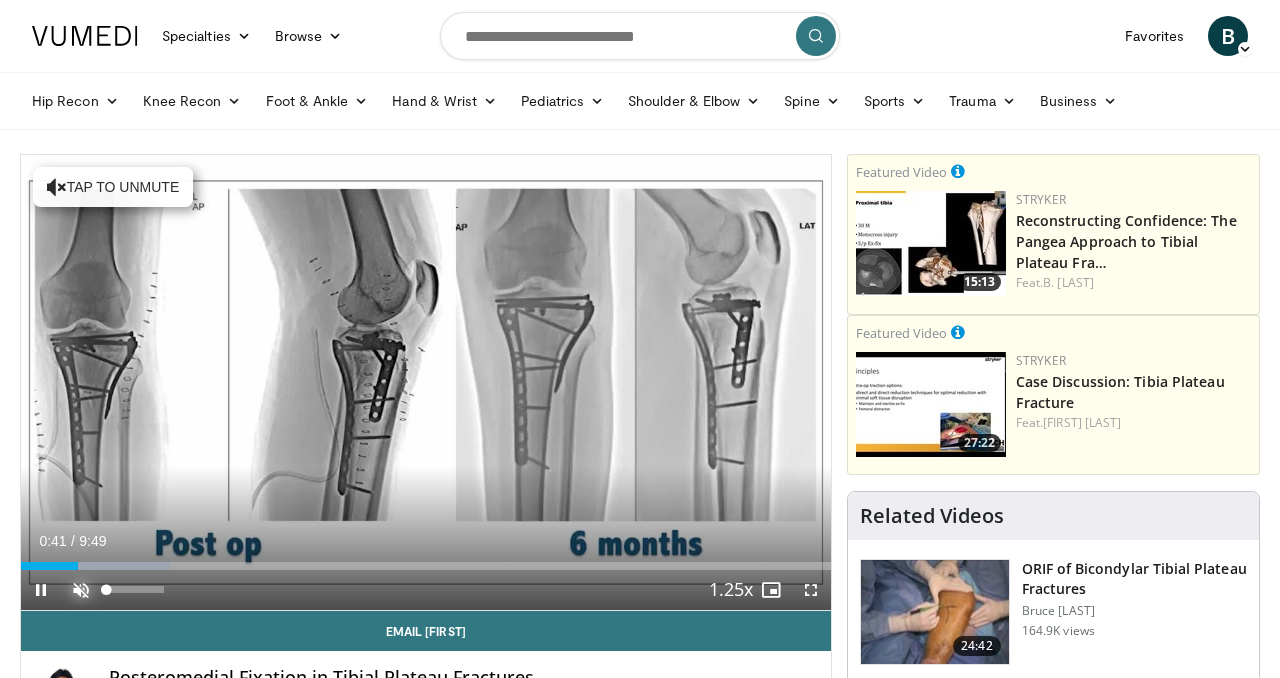 click at bounding box center [81, 590] 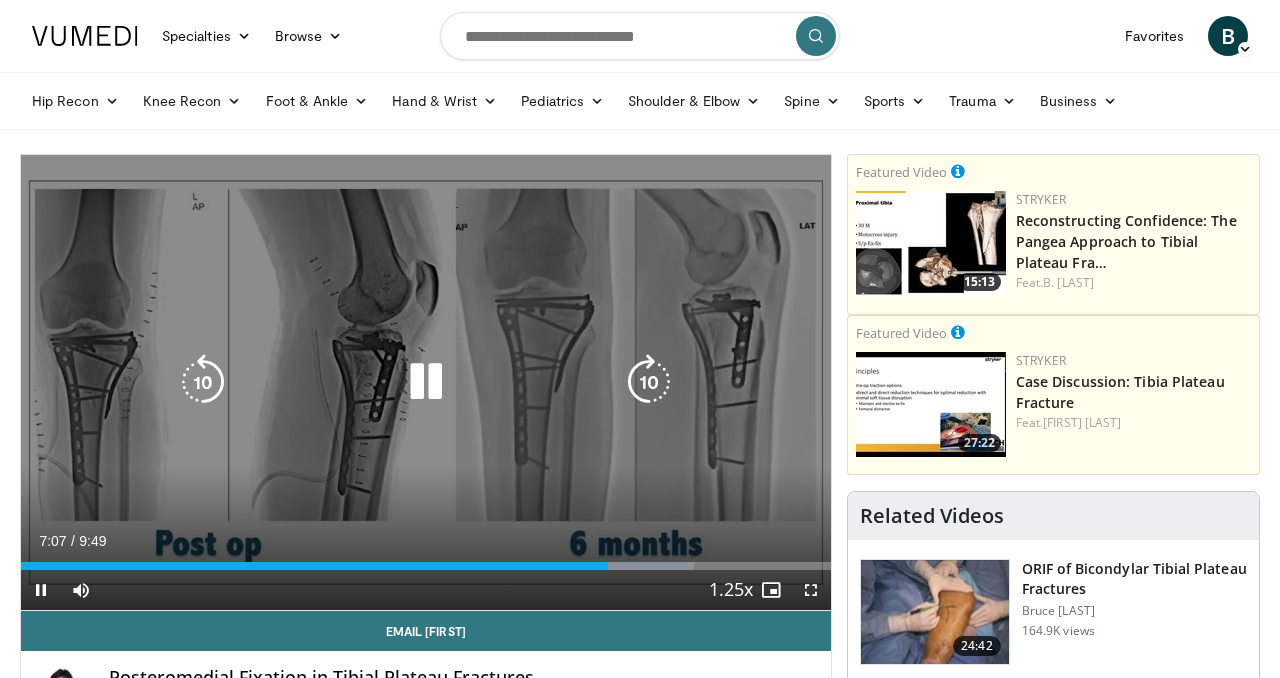 click at bounding box center (426, 382) 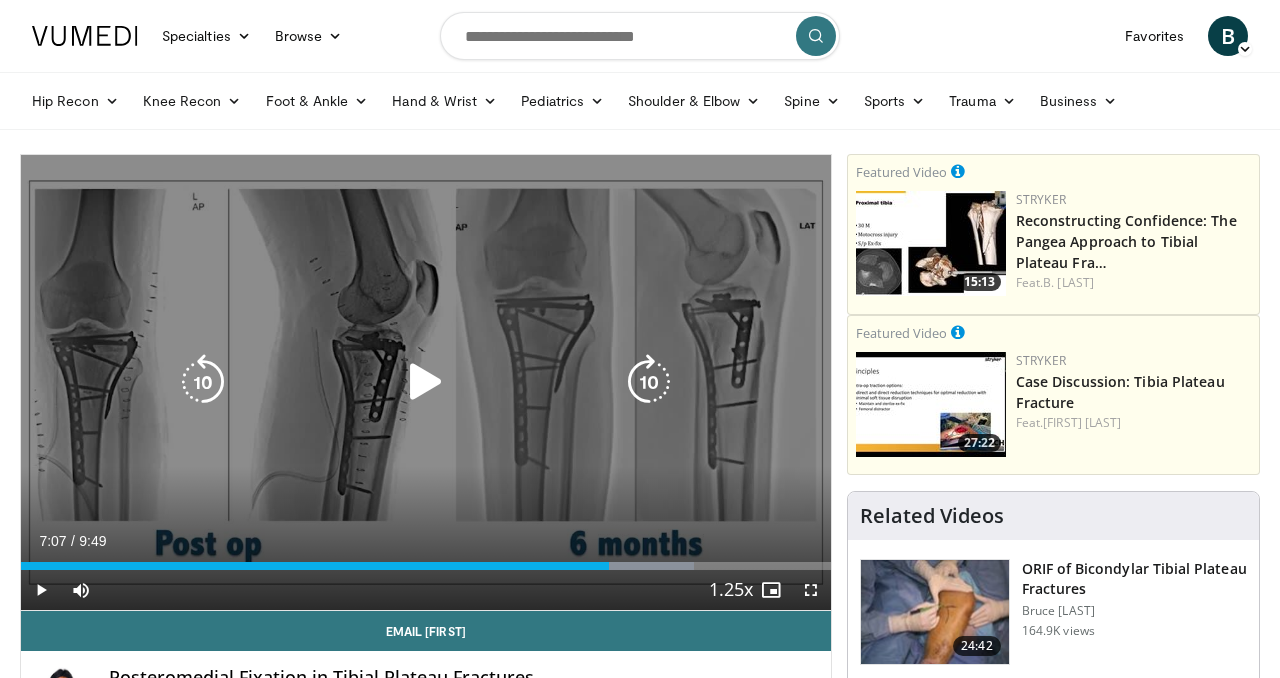 click at bounding box center (426, 382) 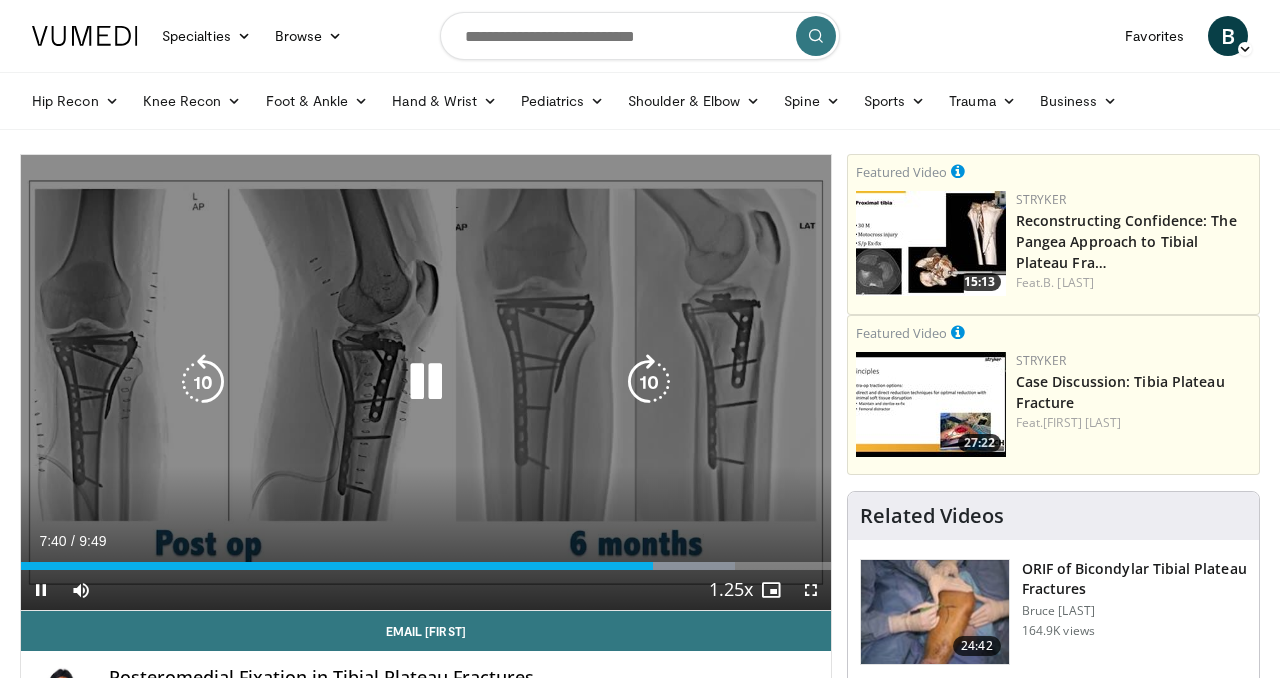 click at bounding box center [426, 382] 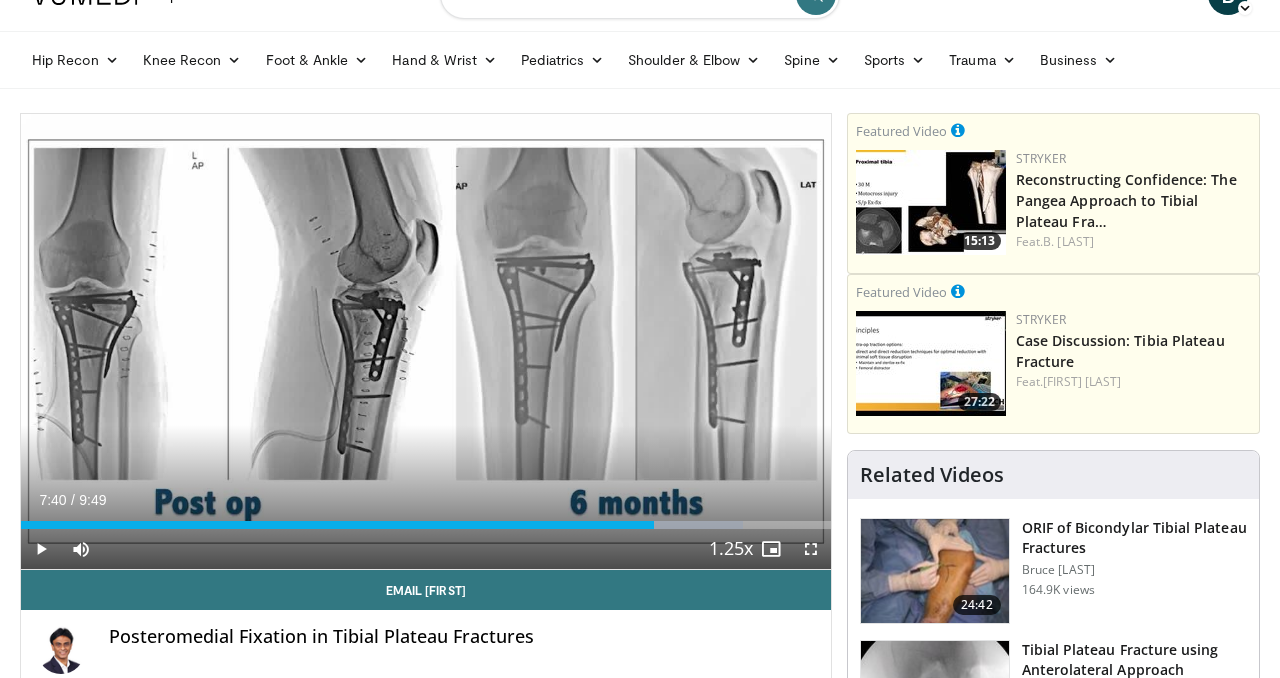 scroll, scrollTop: 0, scrollLeft: 0, axis: both 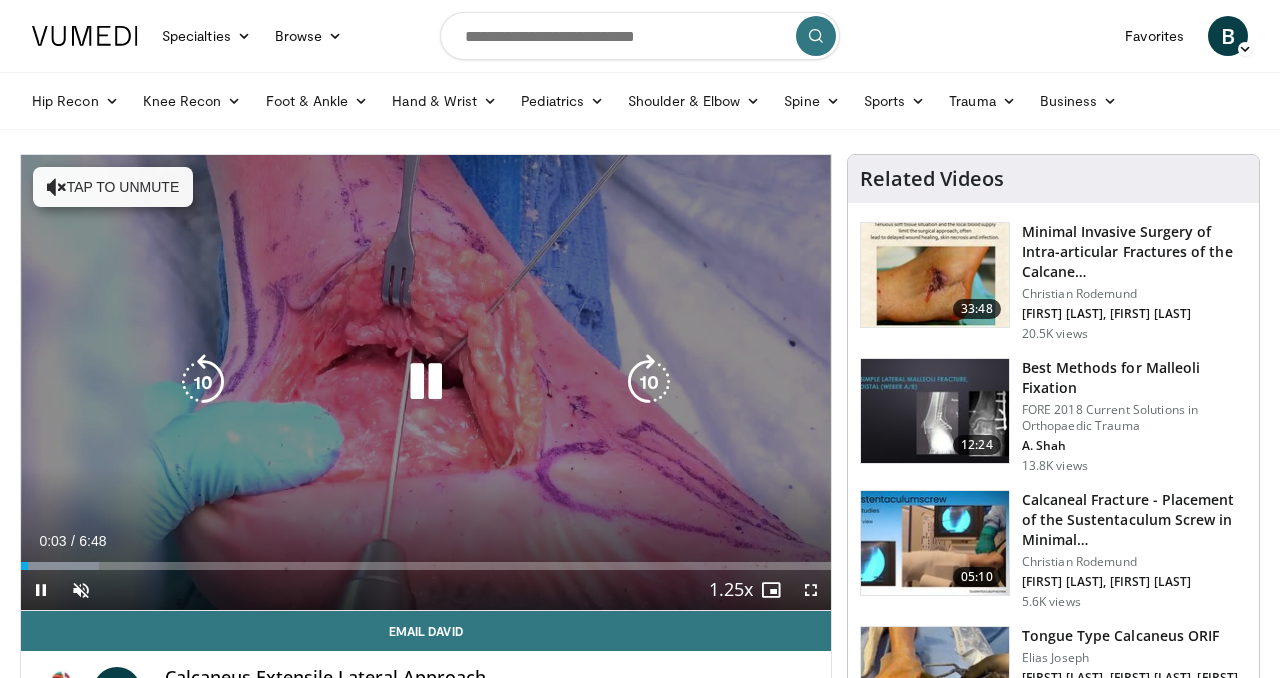 click at bounding box center [649, 382] 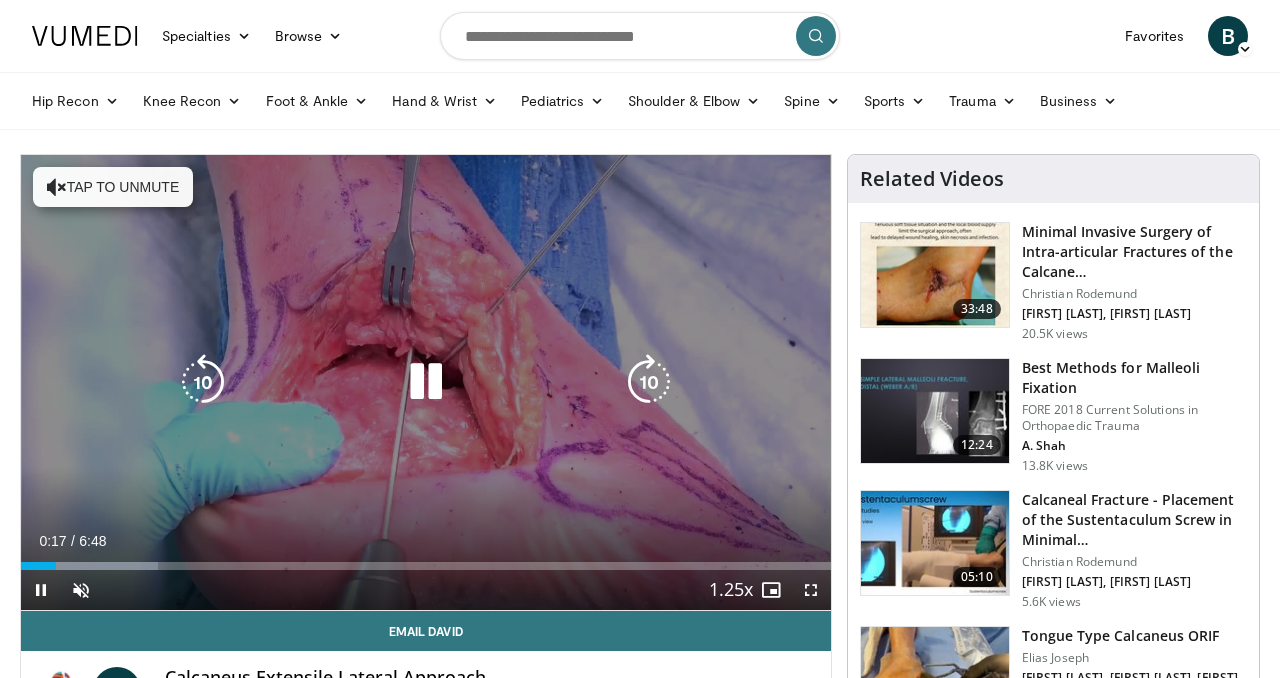 click at bounding box center (203, 382) 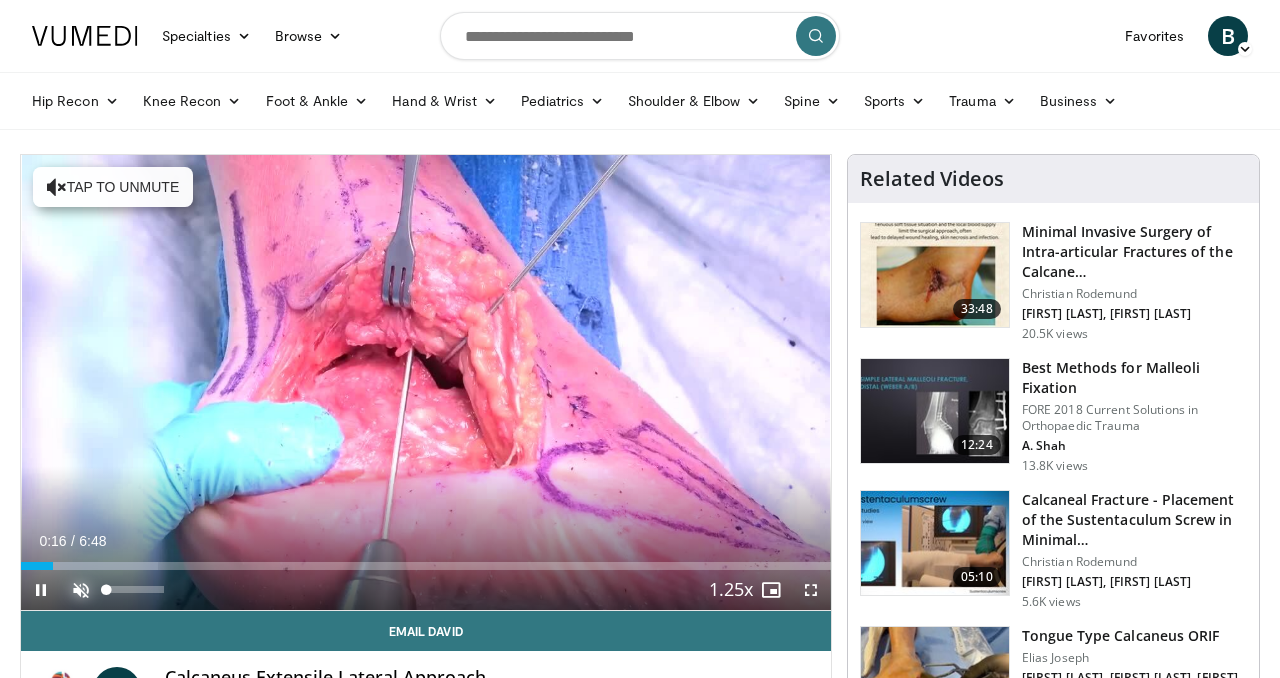 click at bounding box center [81, 590] 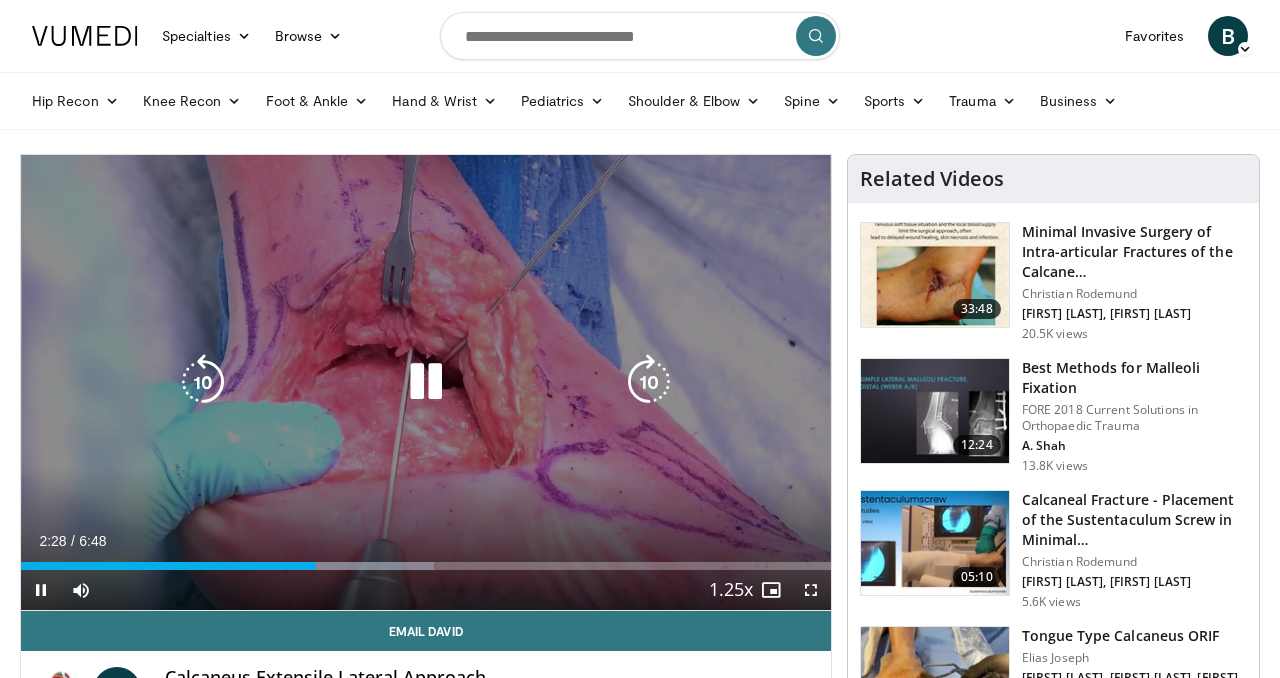 click at bounding box center [426, 382] 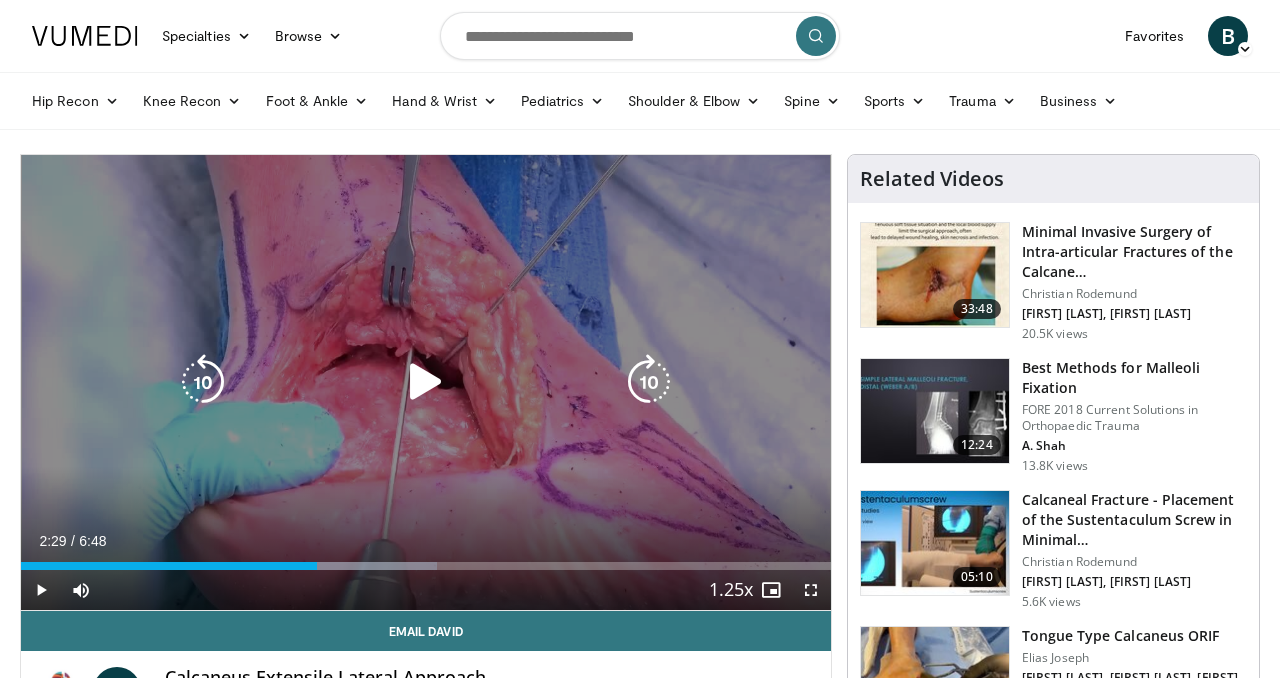 click at bounding box center (426, 382) 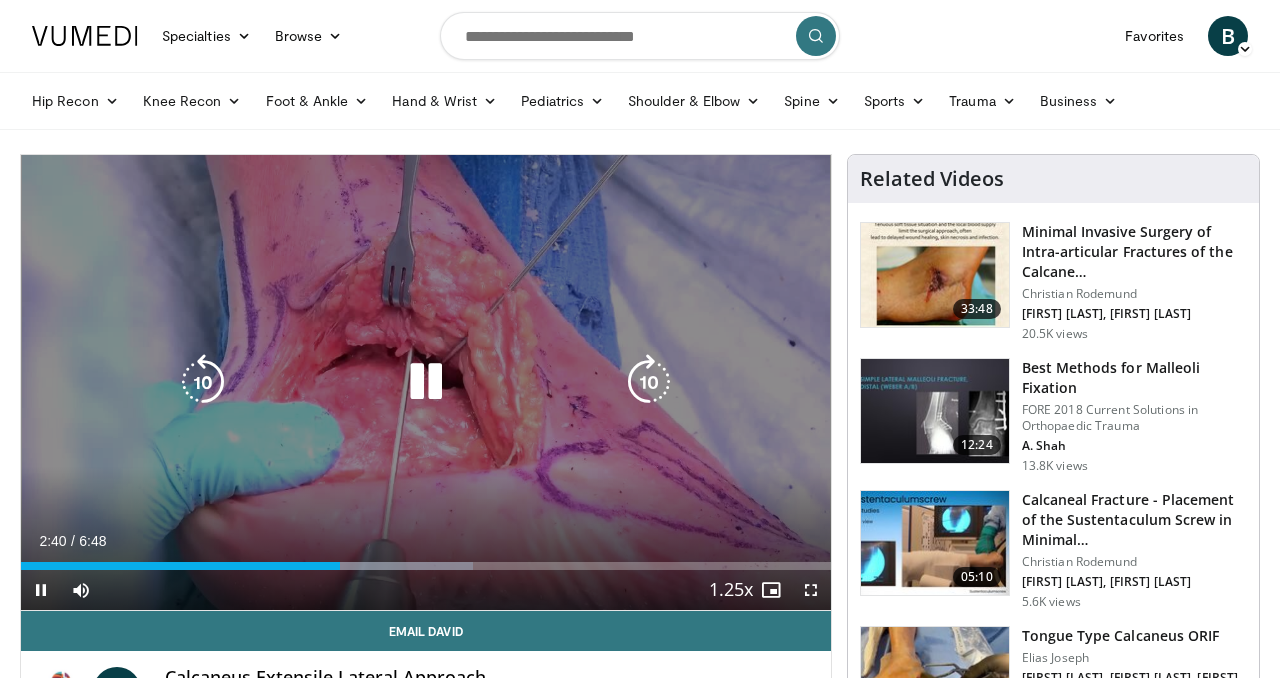 click at bounding box center (426, 382) 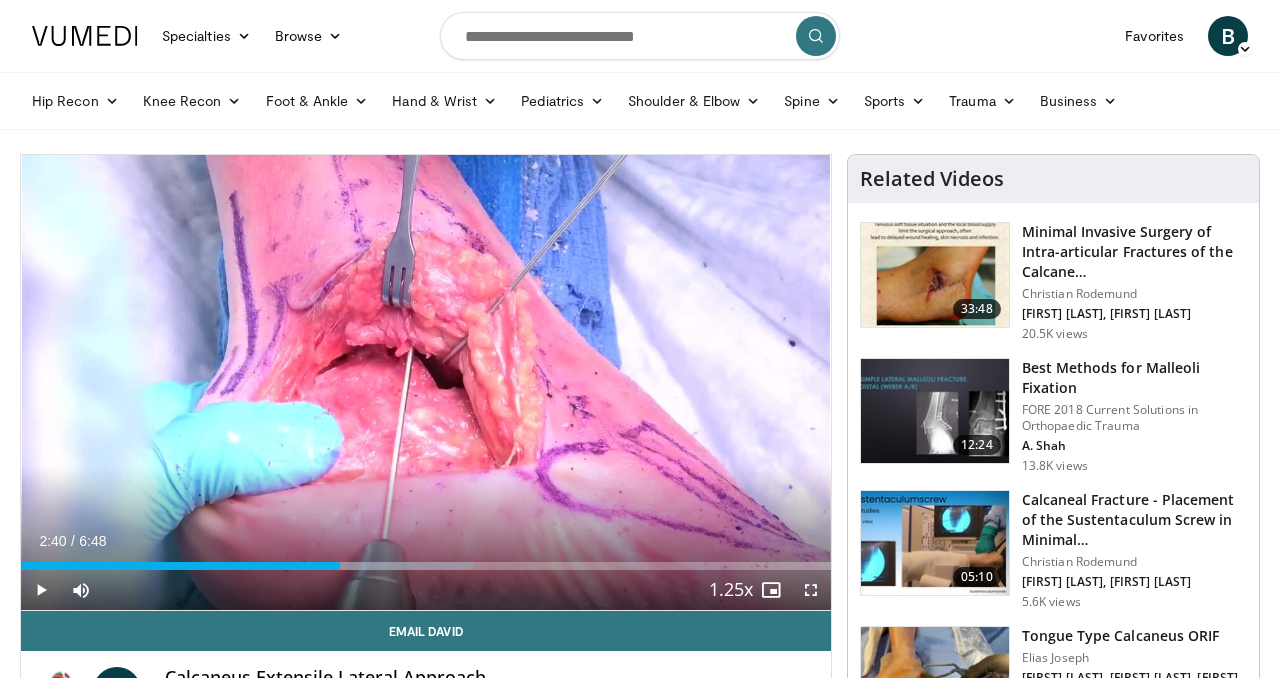 click on "10 seconds
Tap to unmute" at bounding box center (426, 382) 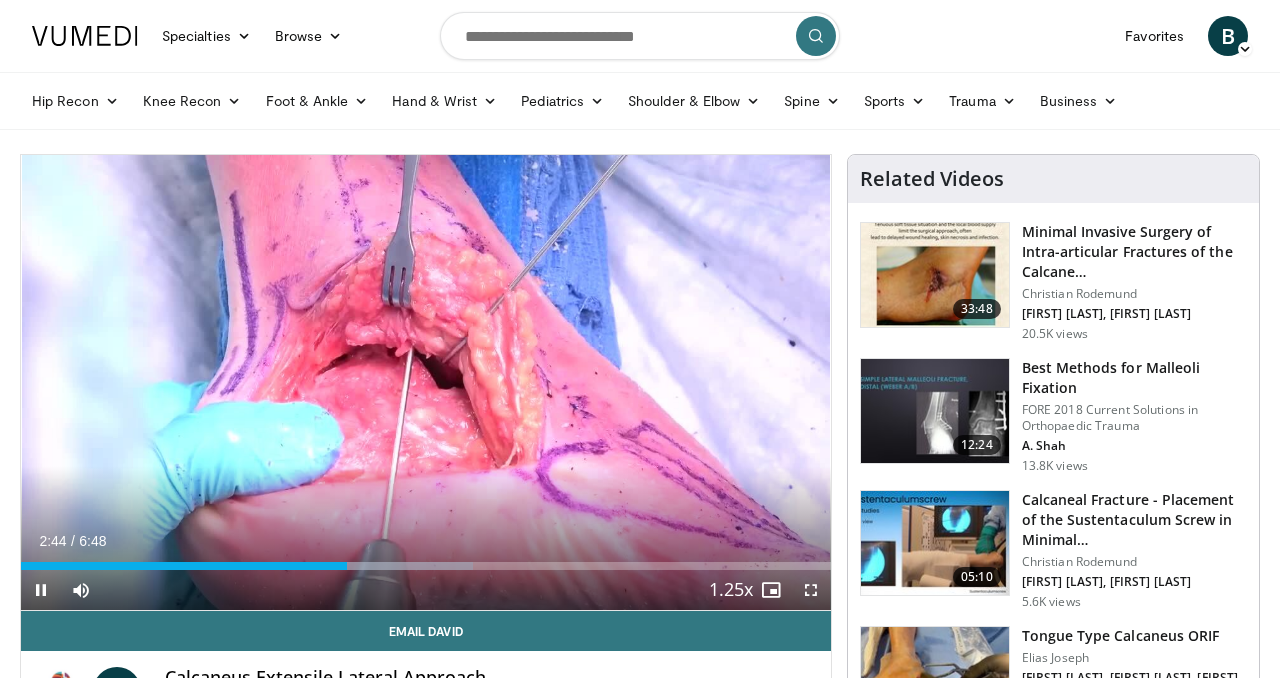 click on "10 seconds
Tap to unmute" at bounding box center (426, 382) 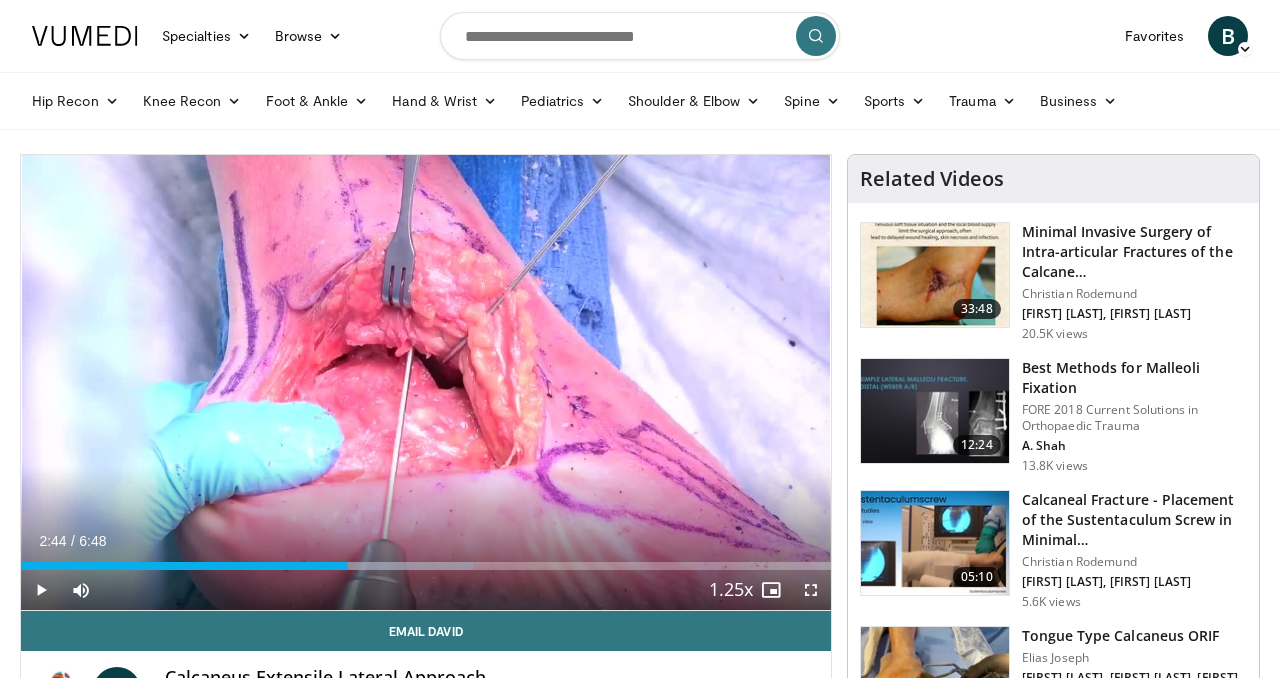 click on "10 seconds
Tap to unmute" at bounding box center (426, 382) 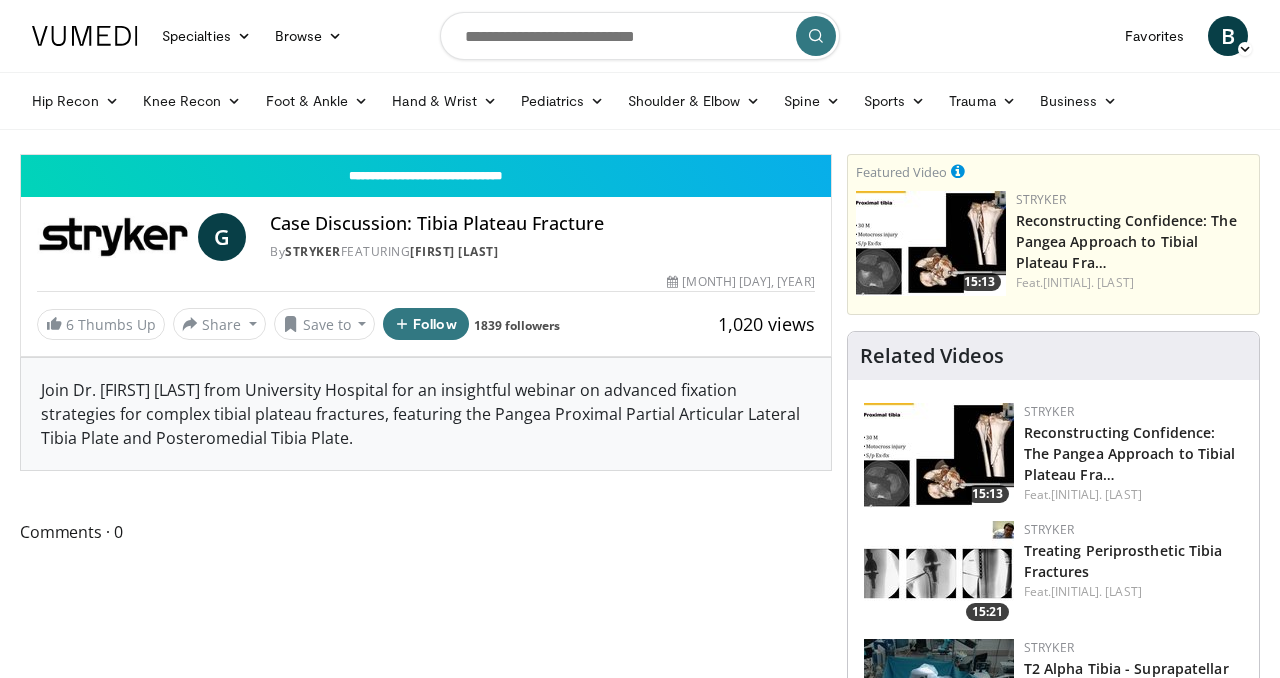 scroll, scrollTop: 0, scrollLeft: 0, axis: both 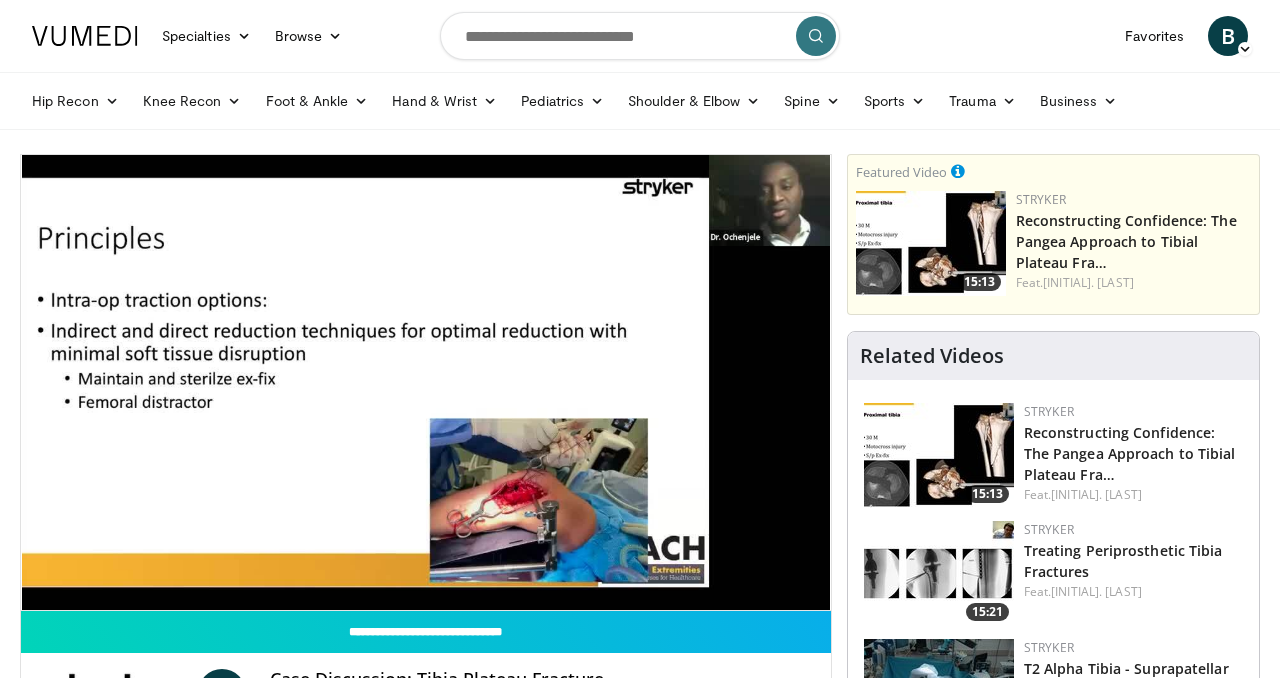 click at bounding box center (426, 382) 